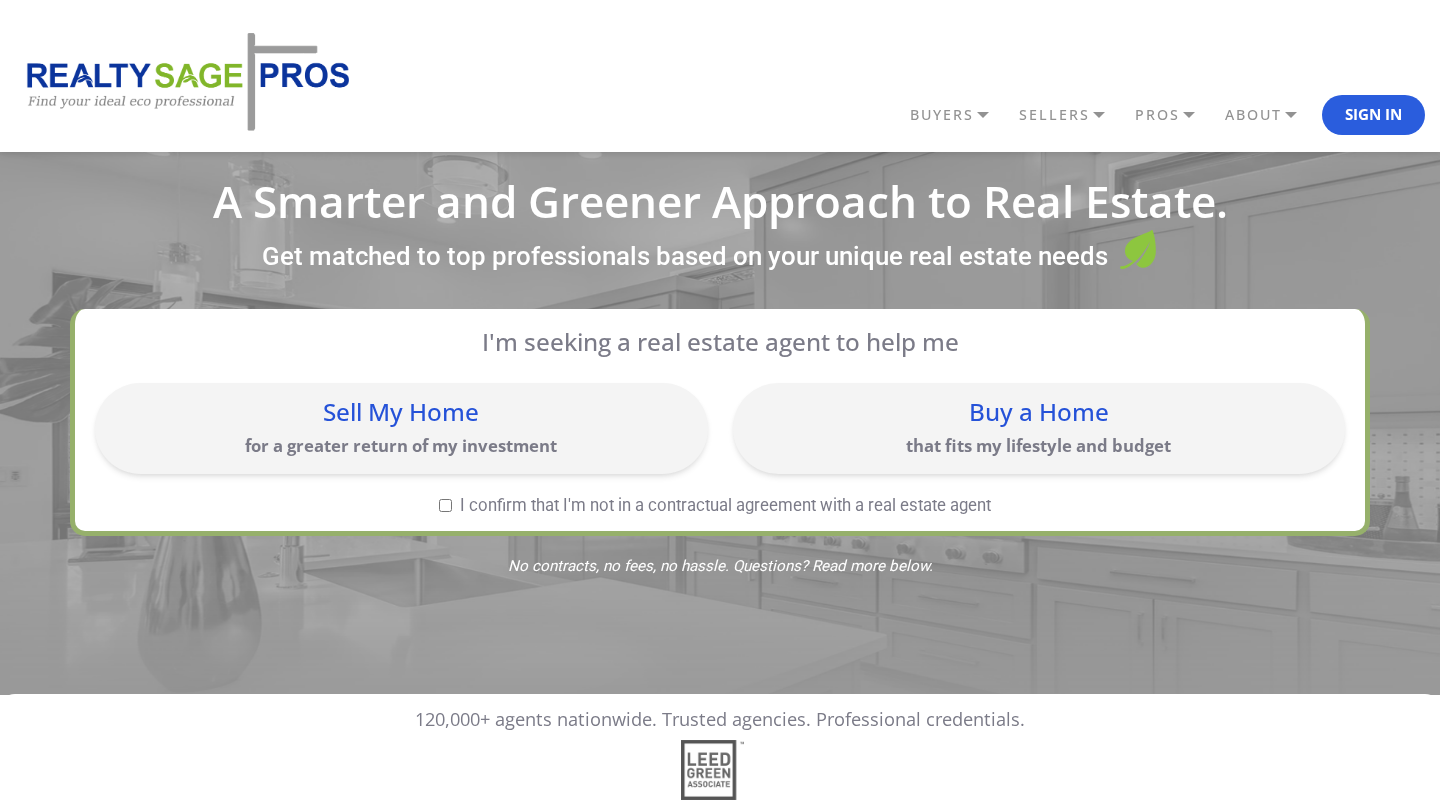 scroll, scrollTop: 0, scrollLeft: 0, axis: both 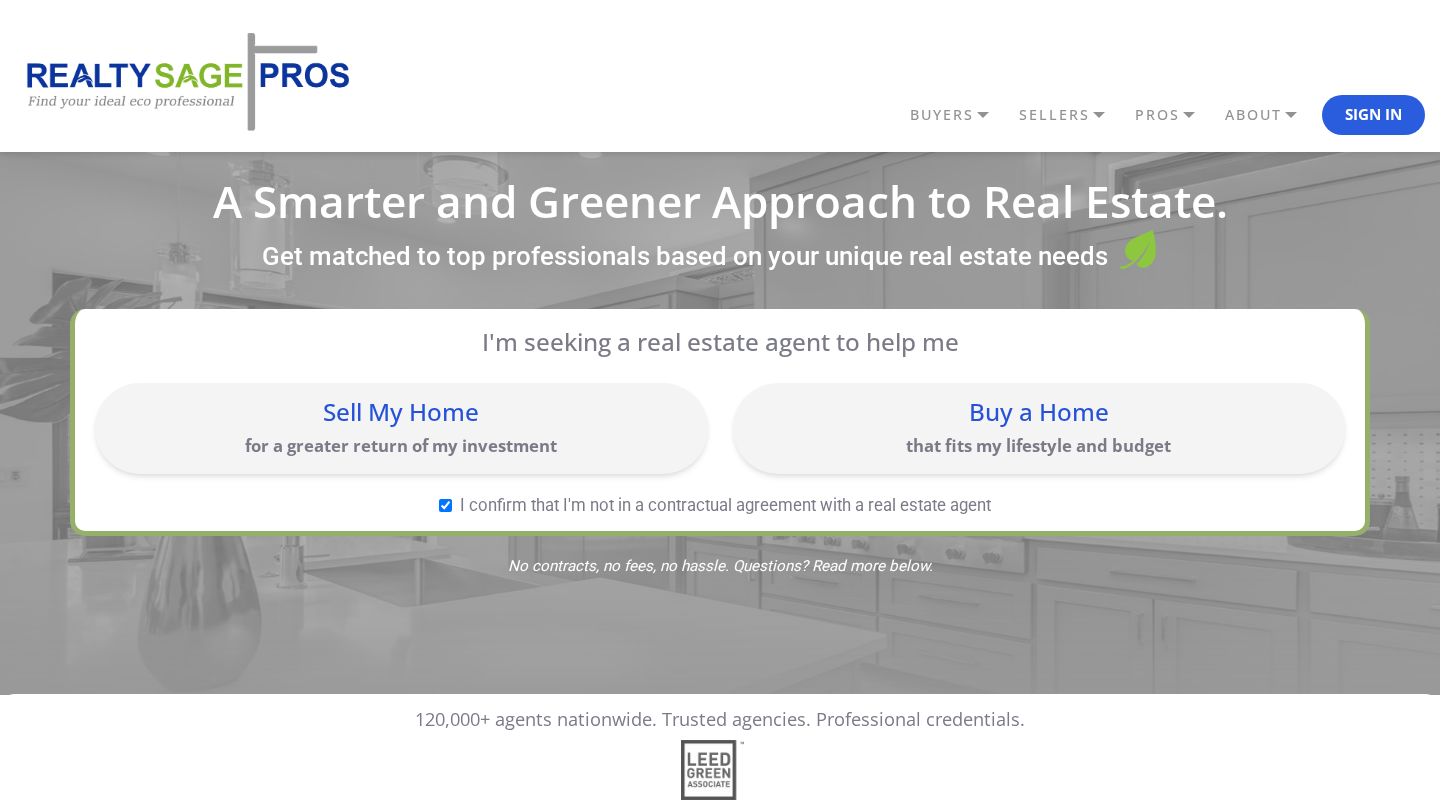 click on "Buy a Home" at bounding box center [1039, 412] 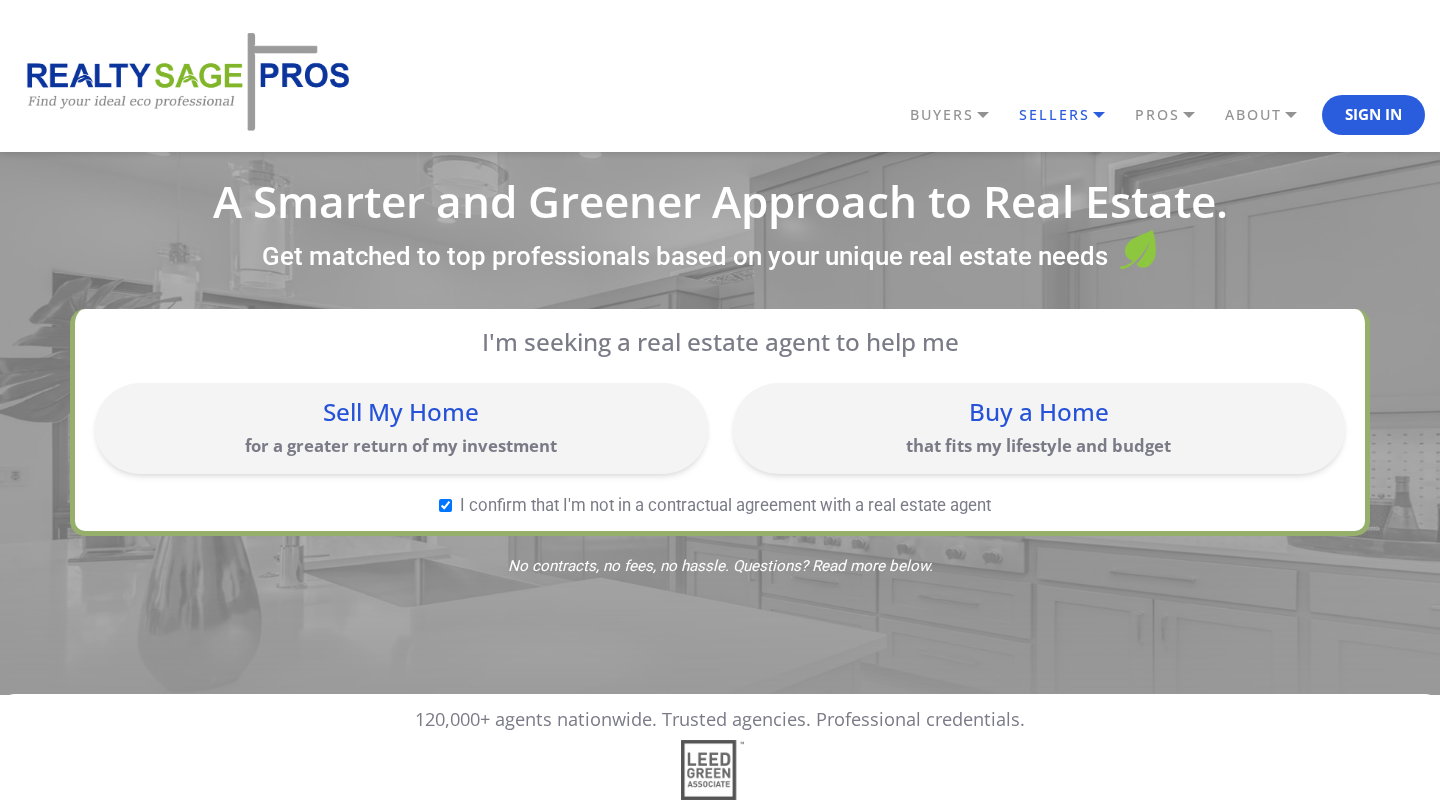 click on "SELLERS" at bounding box center [959, 115] 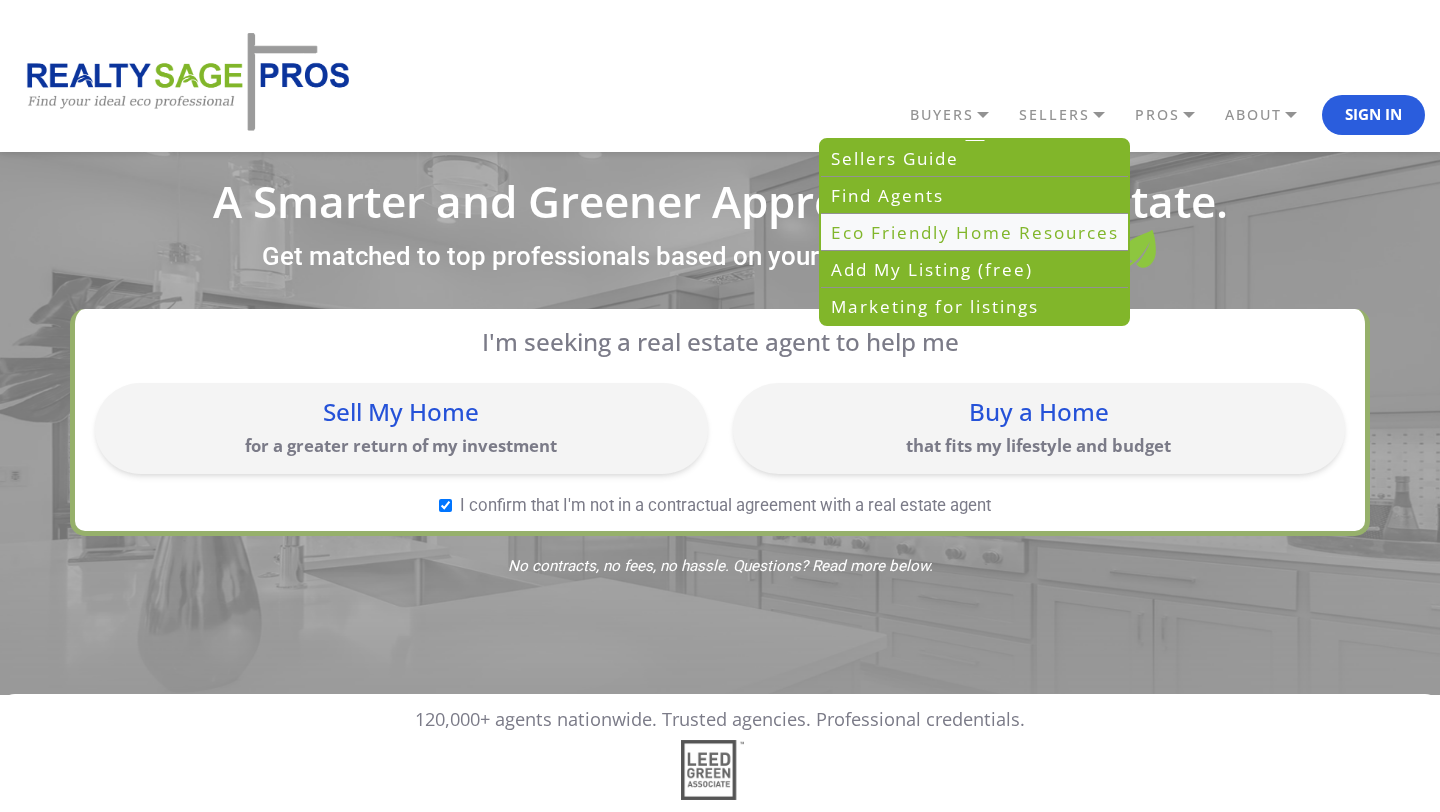click on "Eco Friendly Home Resources" at bounding box center (974, 232) 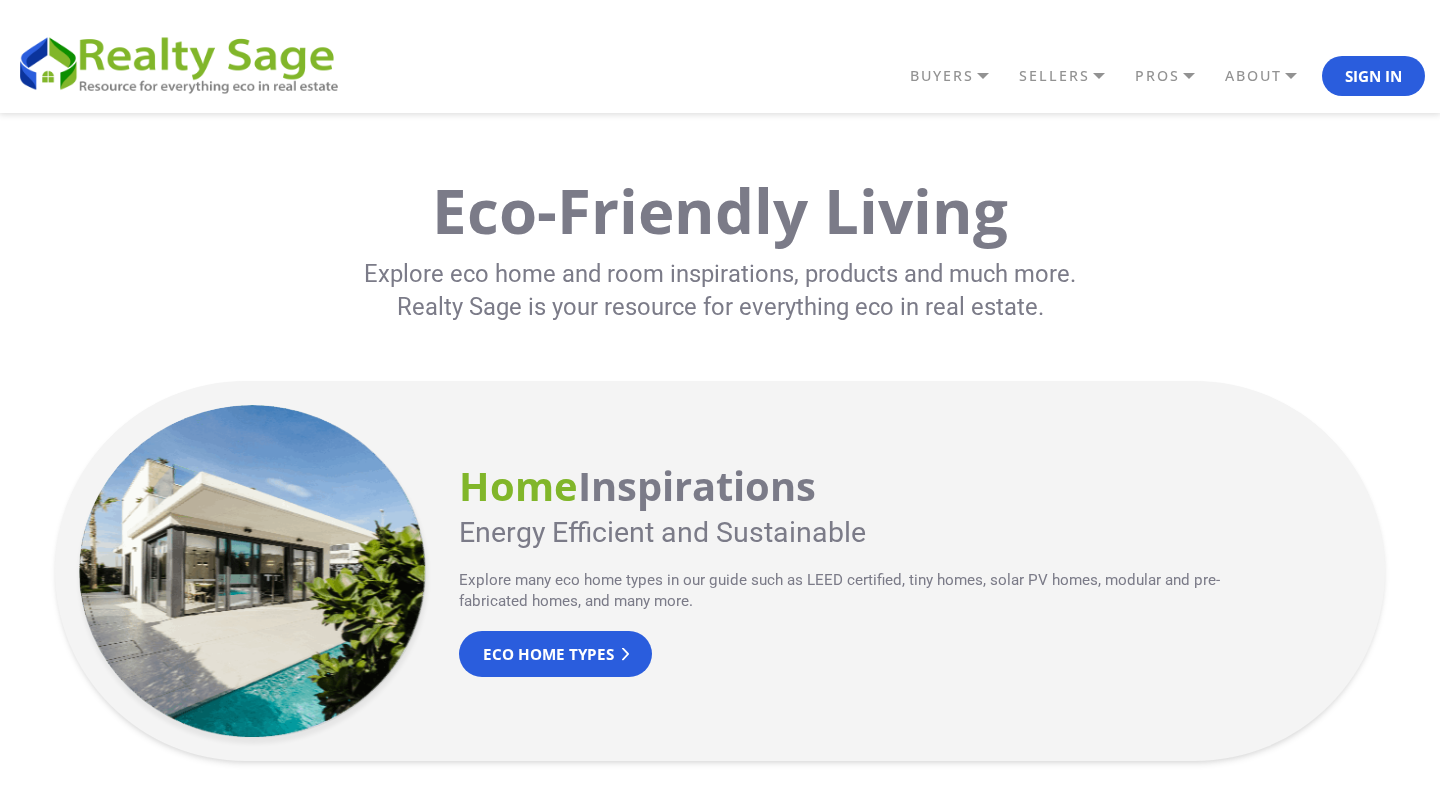 scroll, scrollTop: 0, scrollLeft: 0, axis: both 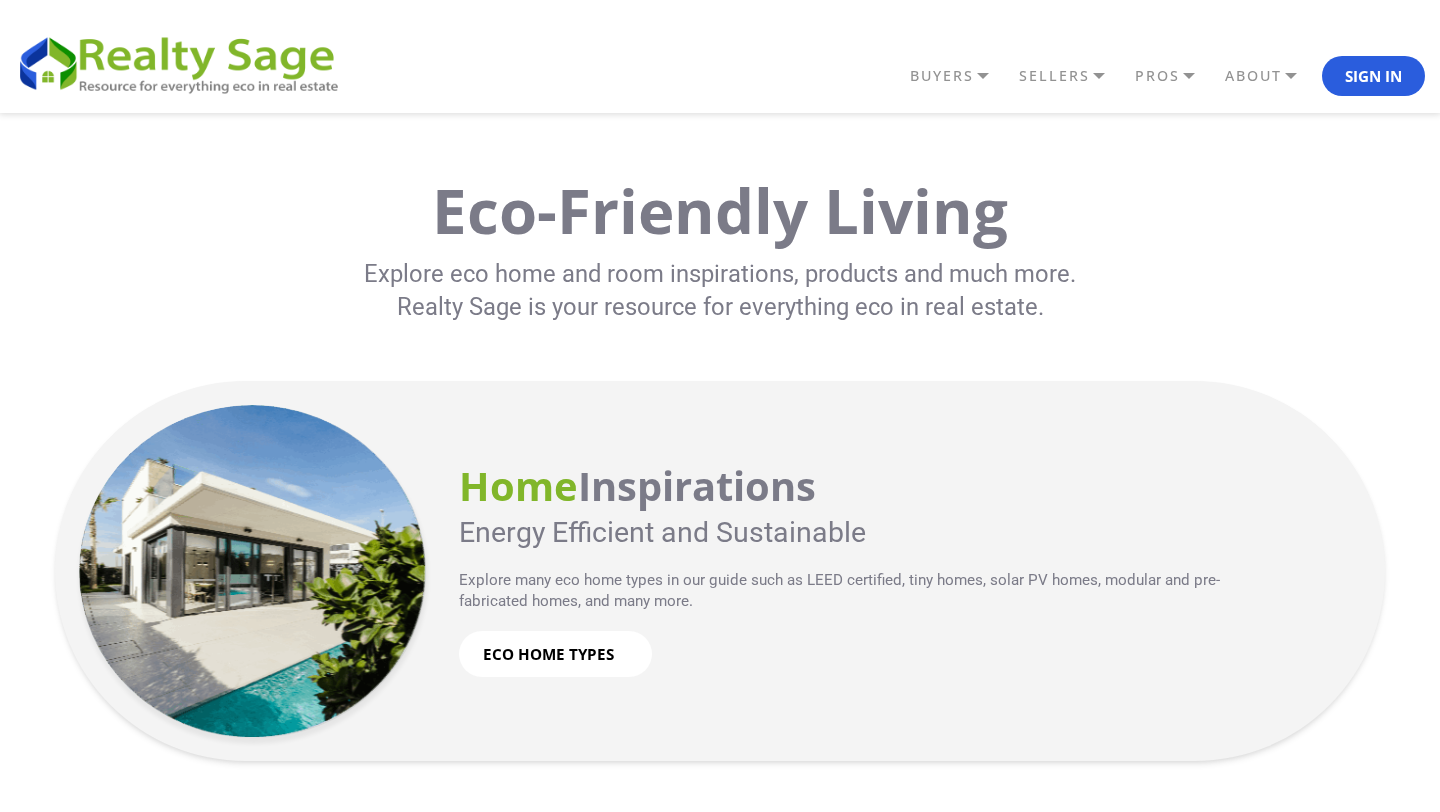click on "Eco Home Types" at bounding box center (555, 653) 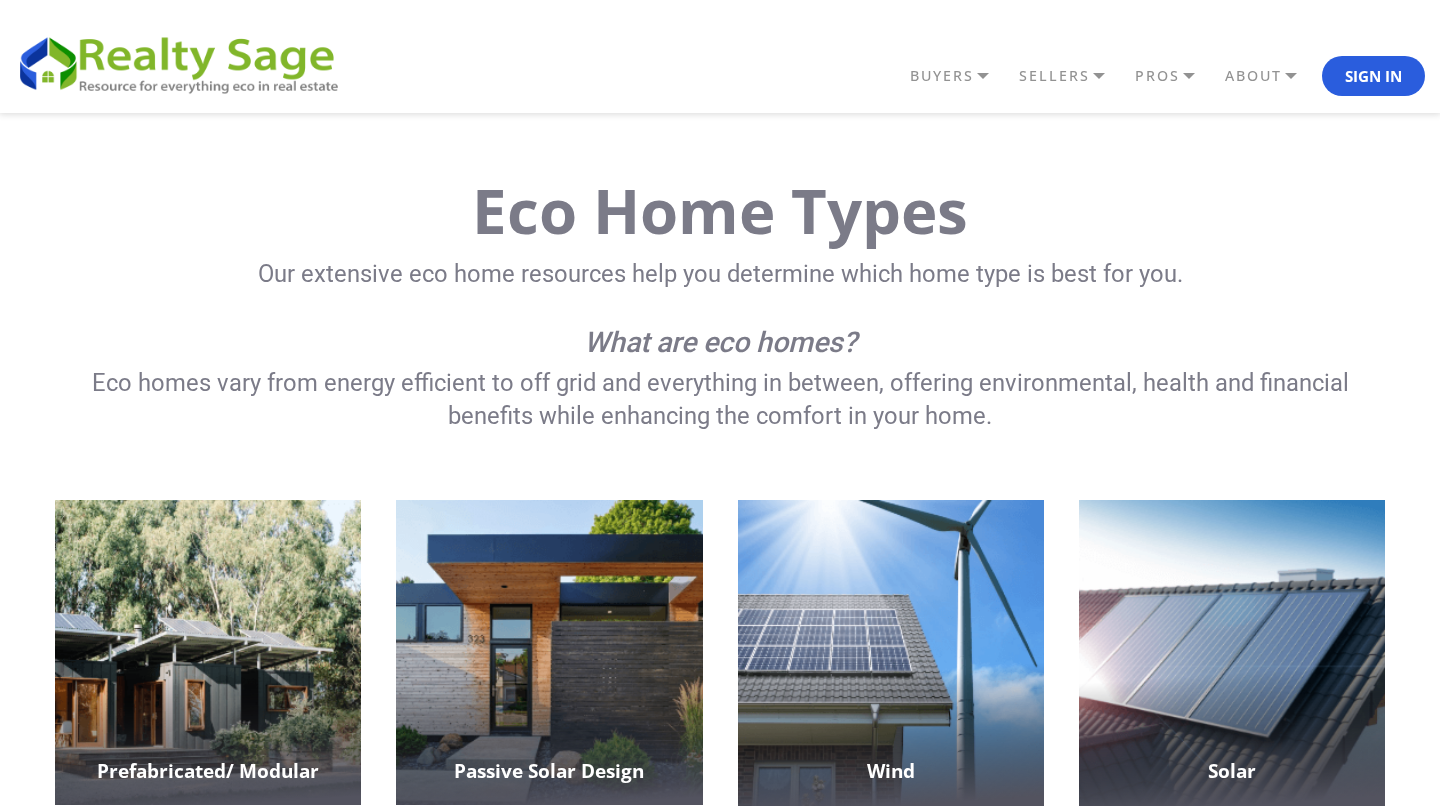 scroll, scrollTop: 0, scrollLeft: 0, axis: both 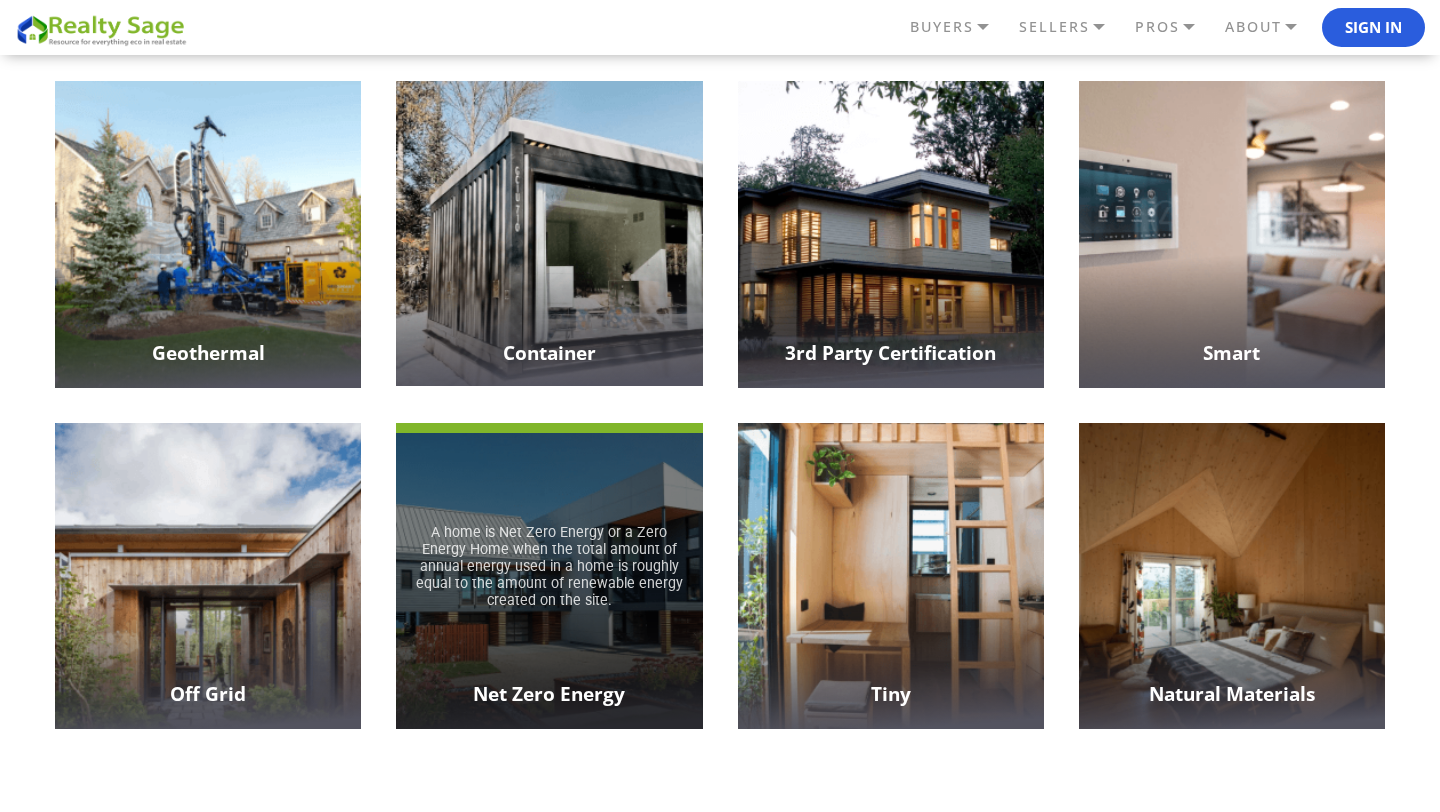 click on "Net Zero Energy" at bounding box center [549, 694] 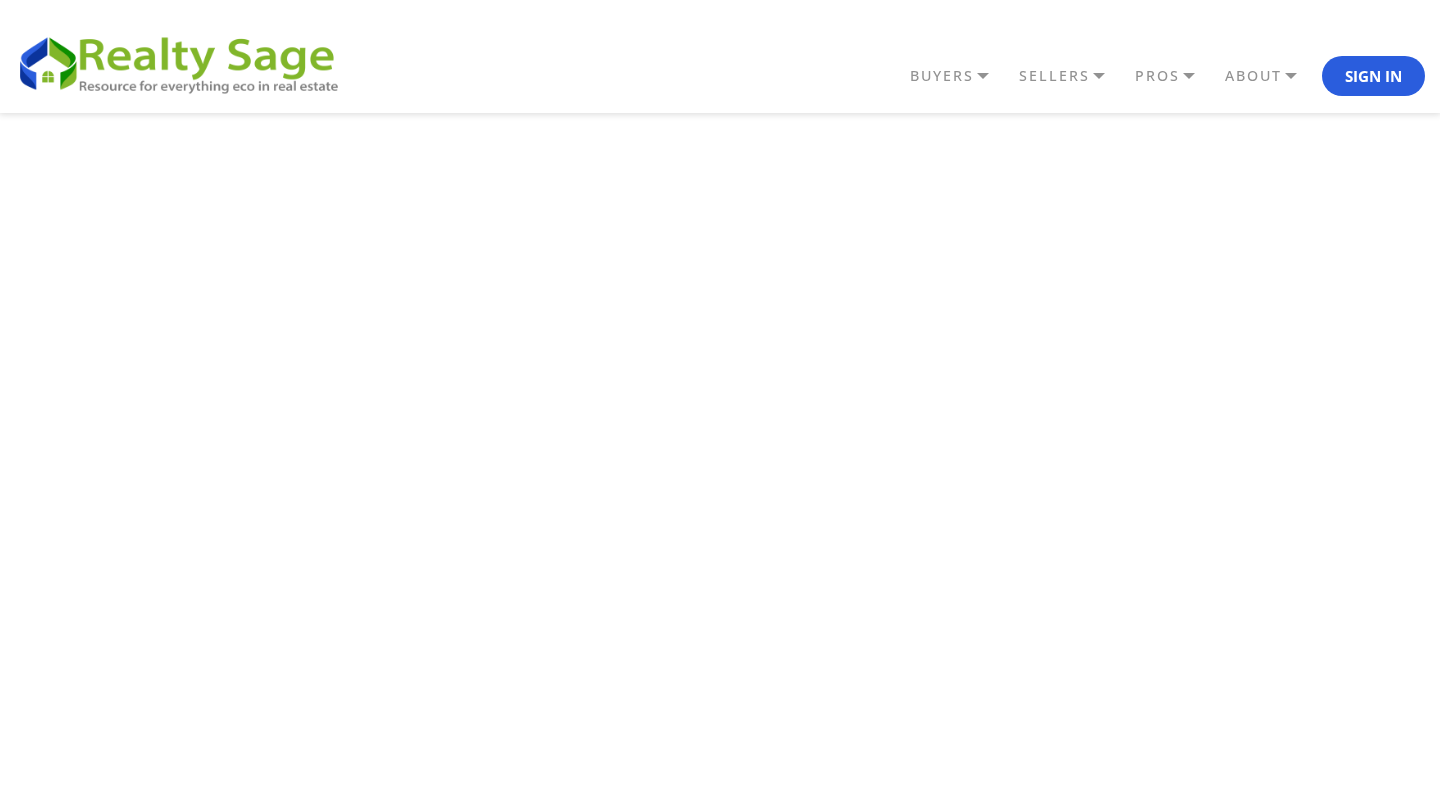scroll, scrollTop: 0, scrollLeft: 0, axis: both 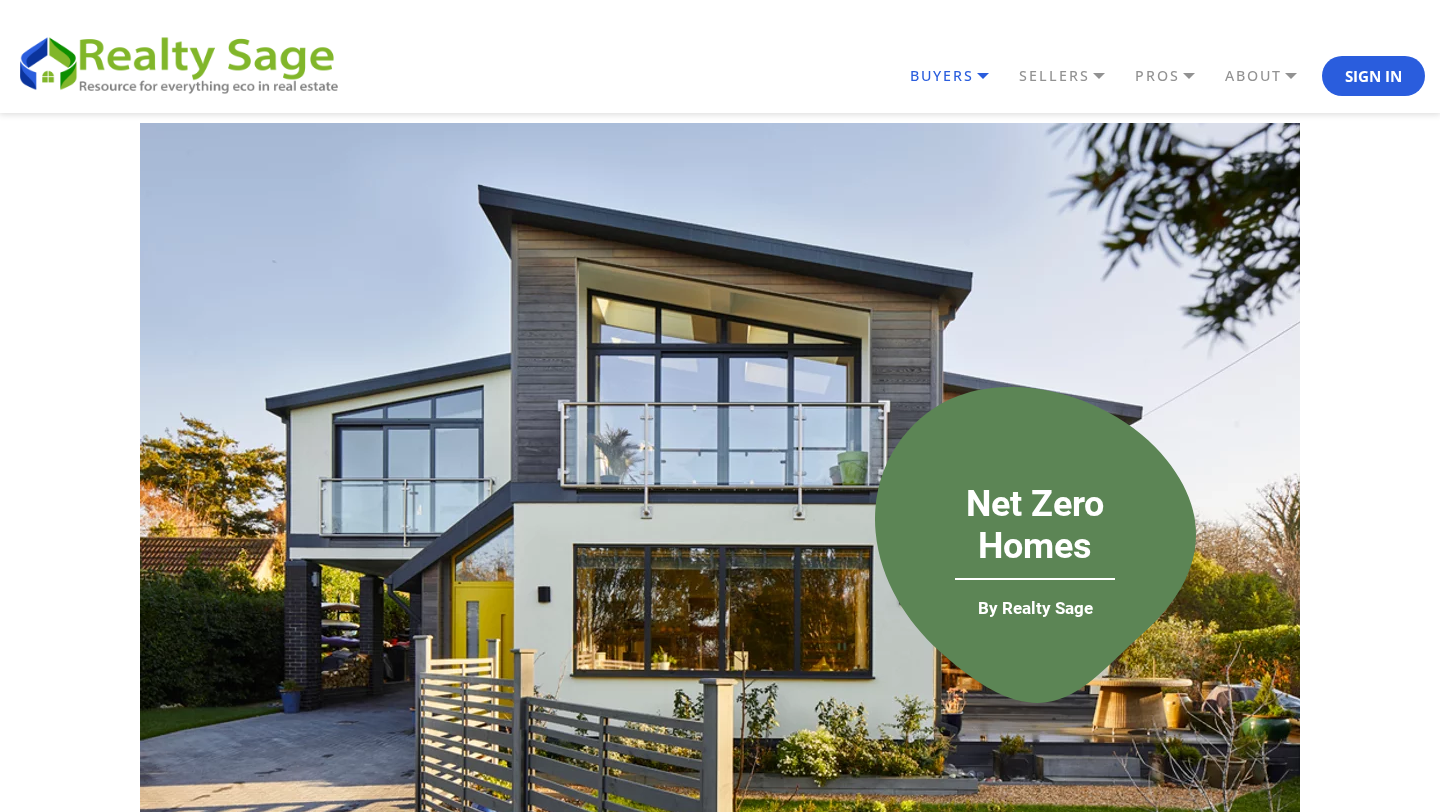 click on "BUYERS" at bounding box center (959, 76) 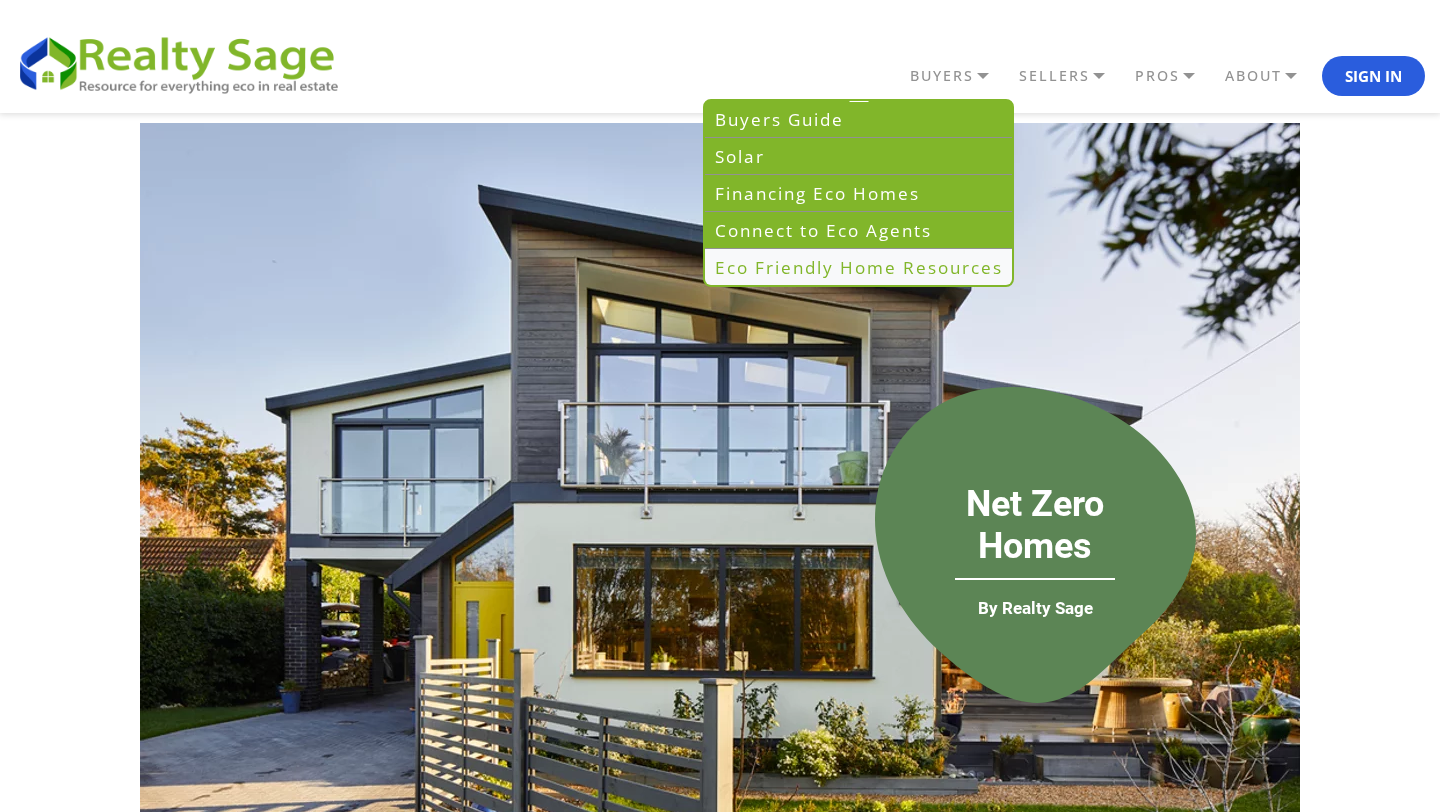 click on "Eco Friendly Home Resources" at bounding box center [858, 267] 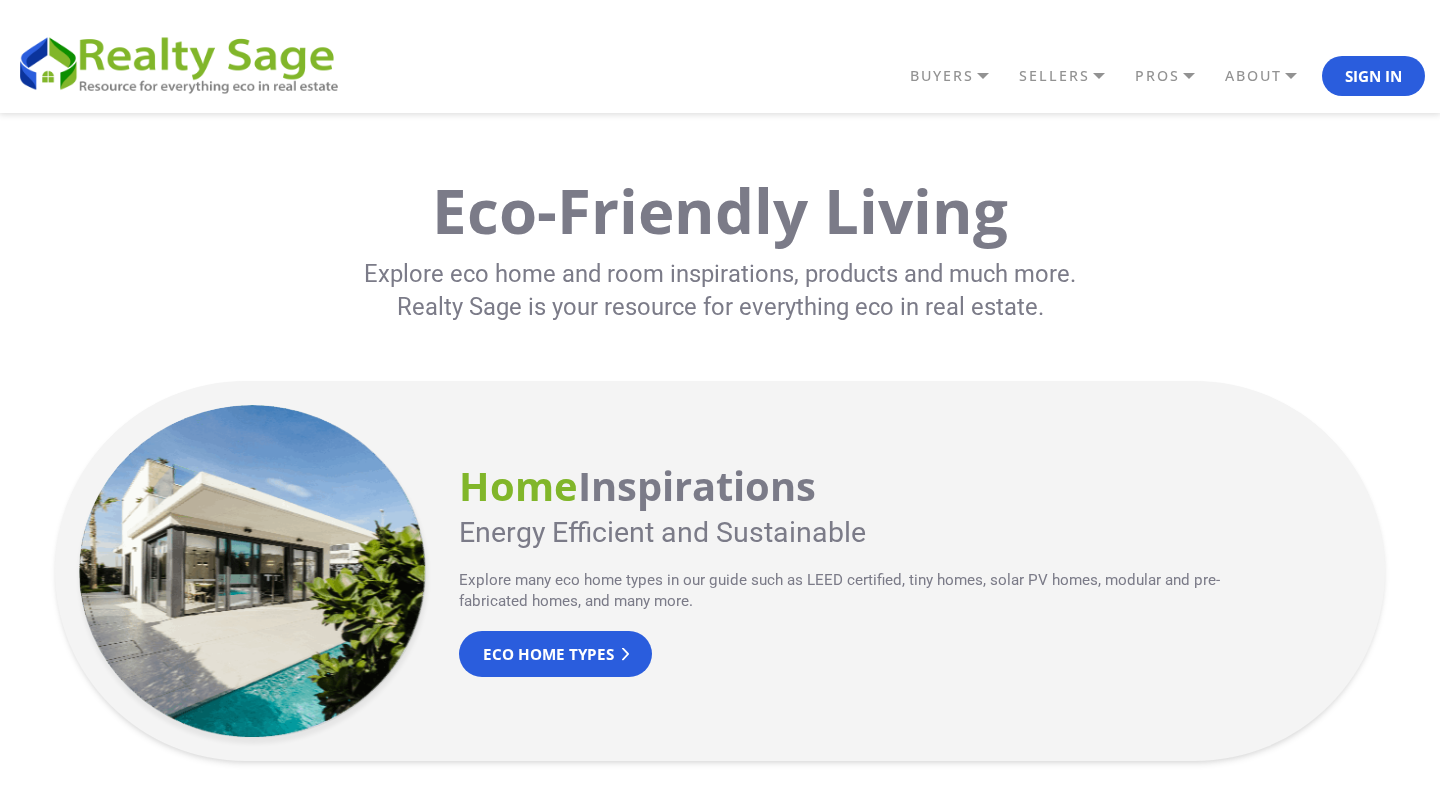 scroll, scrollTop: 0, scrollLeft: 0, axis: both 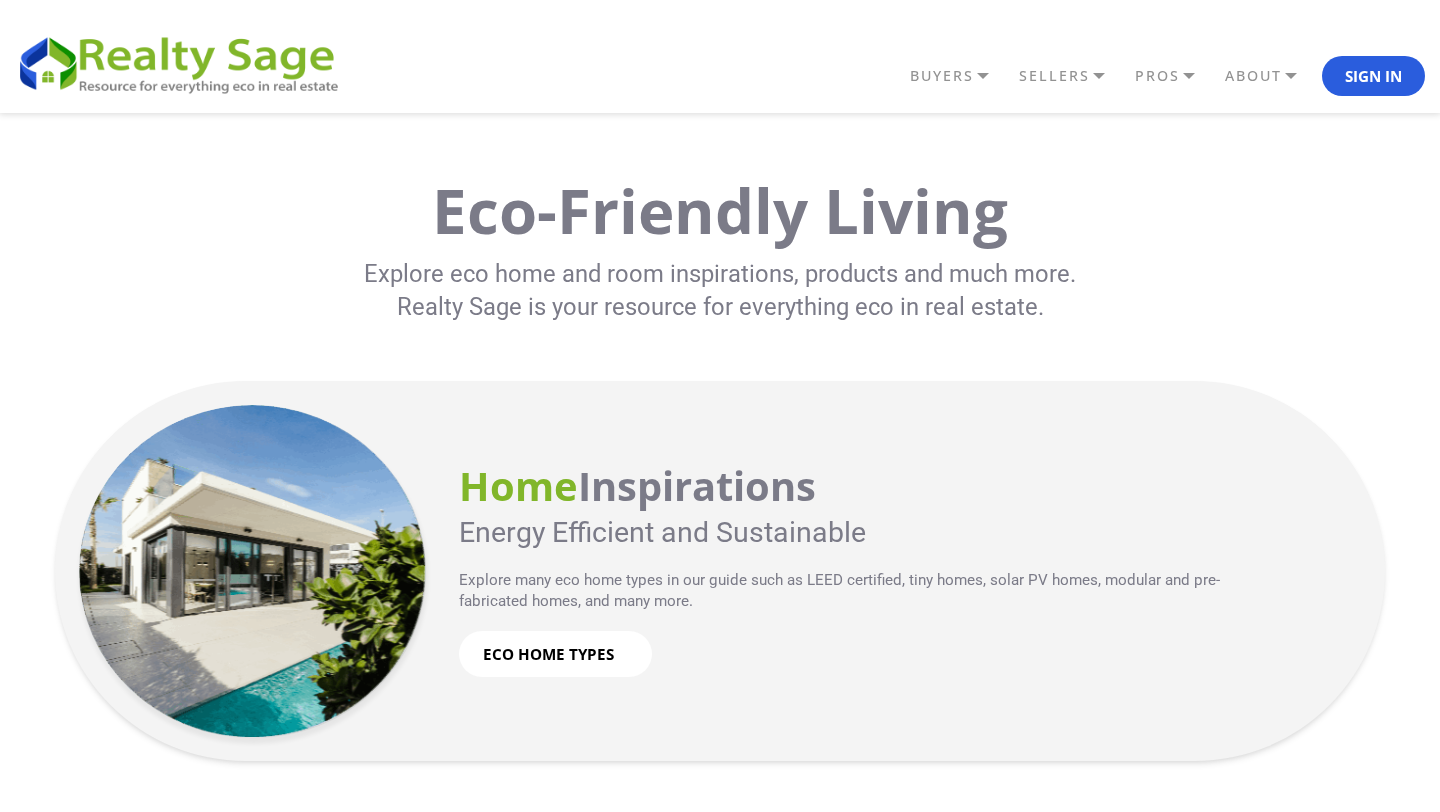 click on "Eco Home Types" at bounding box center (555, 653) 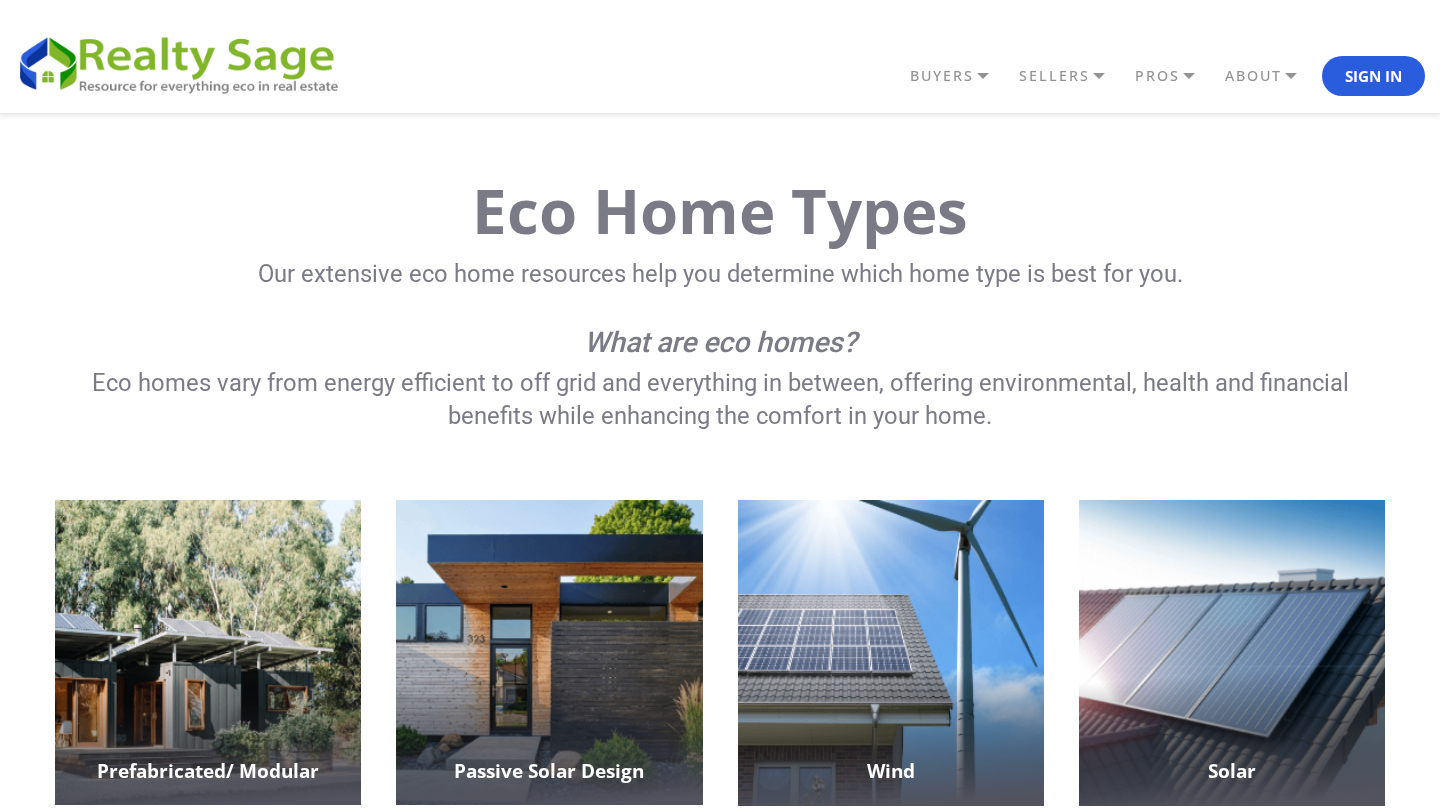 scroll, scrollTop: 0, scrollLeft: 0, axis: both 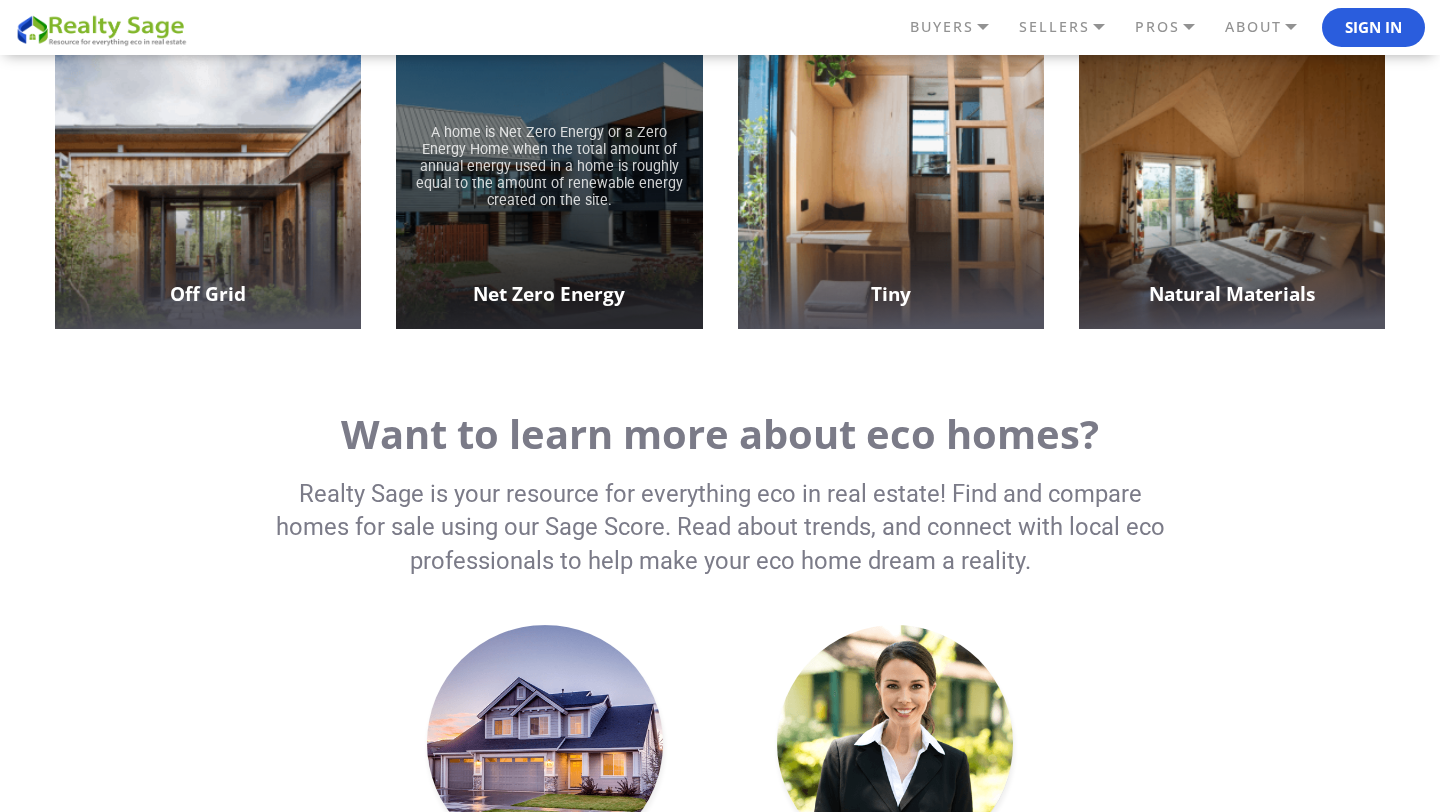 click on "A home is Net Zero Energy or a Zero Energy Home when the total amount of annual energy used in a home is roughly equal to the amount of renewable energy created on the site." at bounding box center (549, 176) 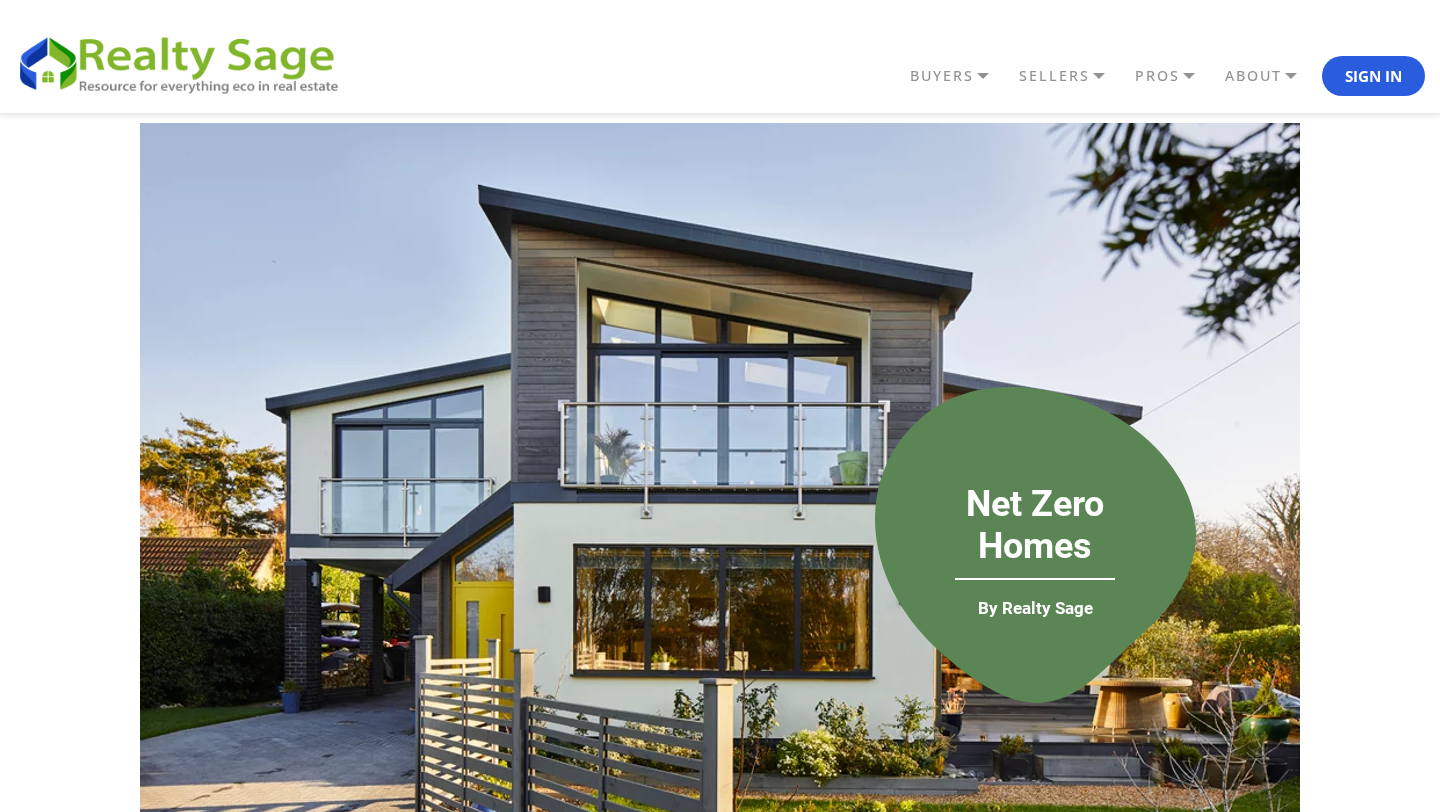 scroll, scrollTop: 0, scrollLeft: 0, axis: both 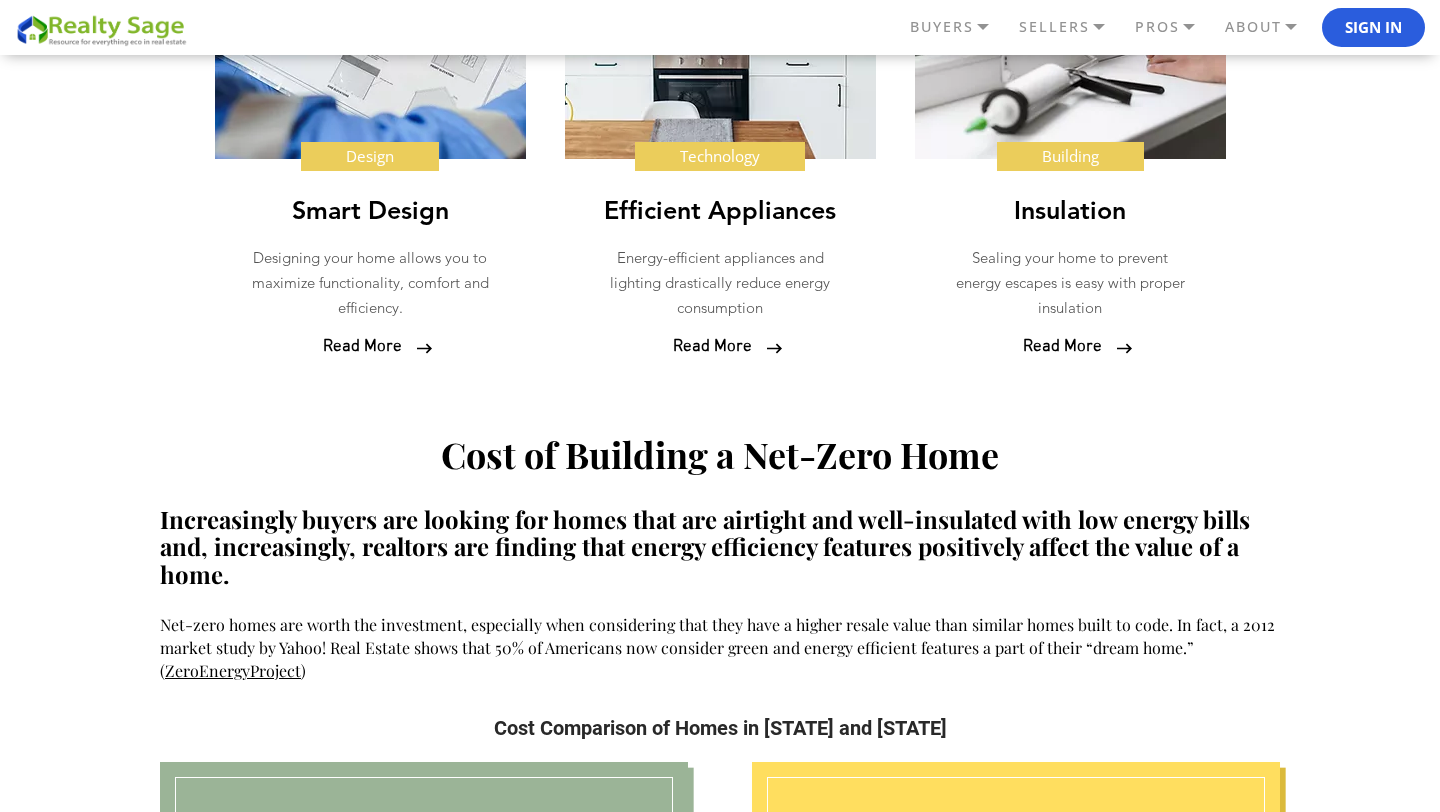 click on "Energy
Renewable Energy
Explore what renewable energy options there are to power your net-zero home
Read More
Energy
Energy Audits + User Monitoring
Monitoring your home's energy use is key to ensuring your home does not have energy leaks and is operating to standards.
Read More" at bounding box center [720, -261] 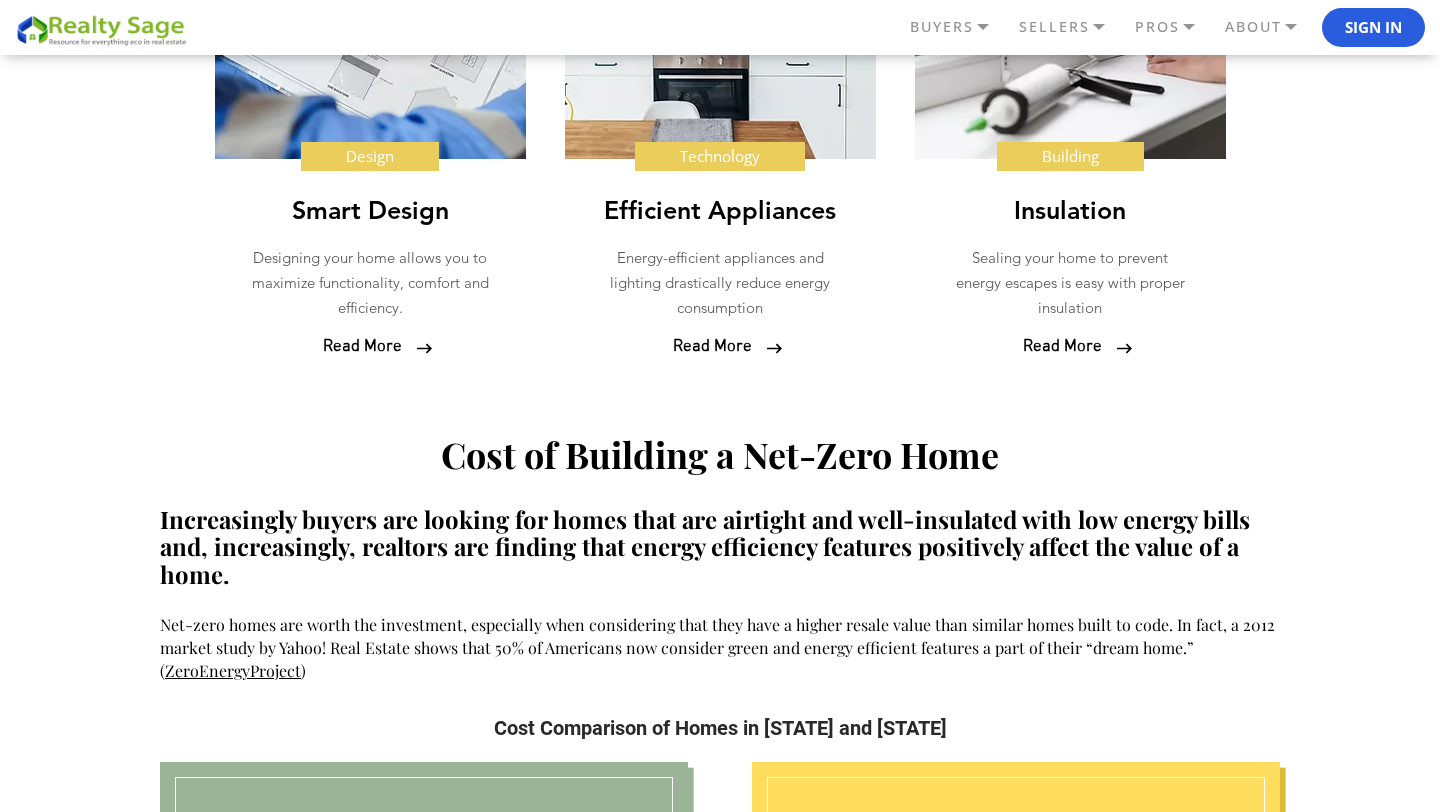 click on "Energy
Renewable Energy
Explore what renewable energy options there are to power your net-zero home
Read More
Energy
Energy Audits + User Monitoring
Monitoring your home's energy use is key to ensuring your home does not have energy leaks and is operating to standards.
Read More" at bounding box center (720, -261) 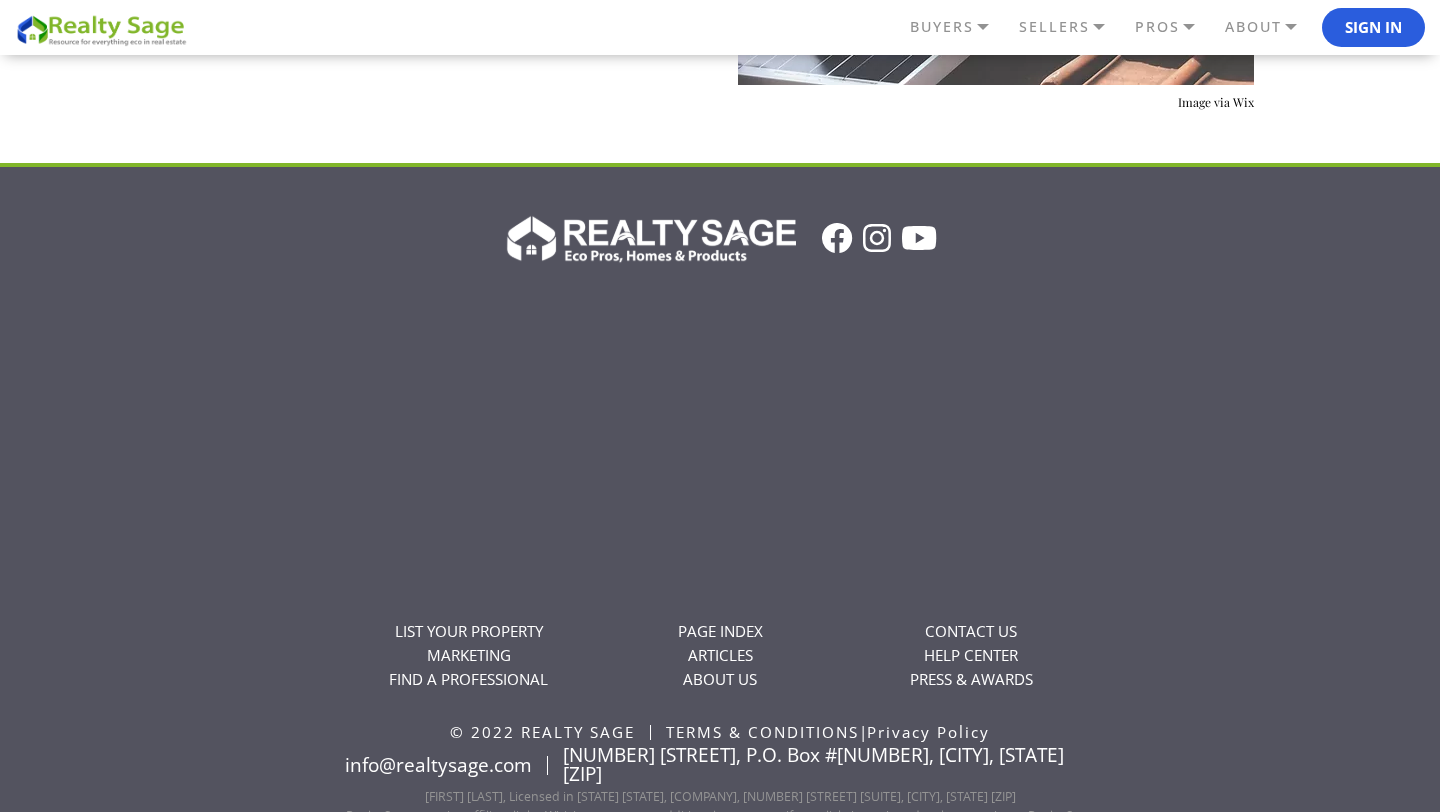 scroll, scrollTop: 7920, scrollLeft: 0, axis: vertical 